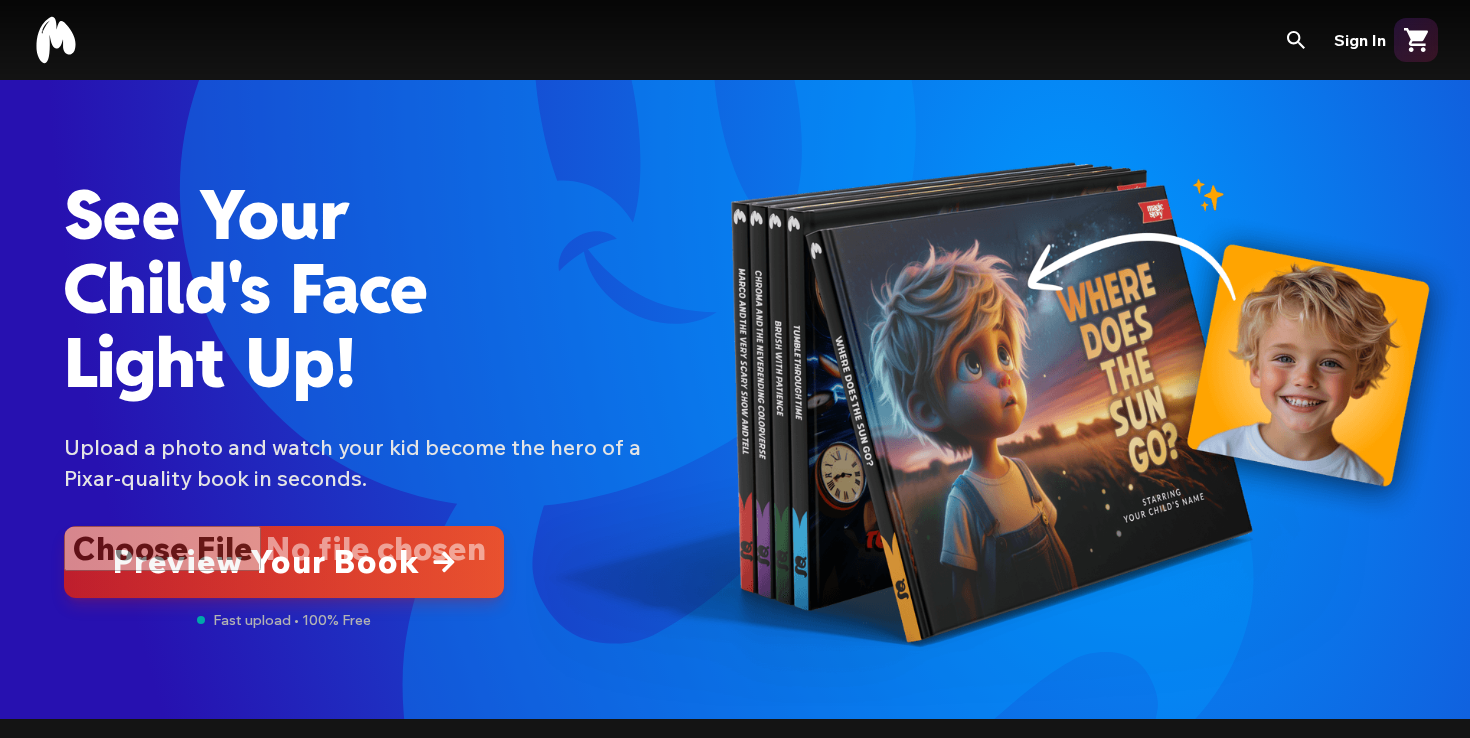 scroll, scrollTop: 0, scrollLeft: 0, axis: both 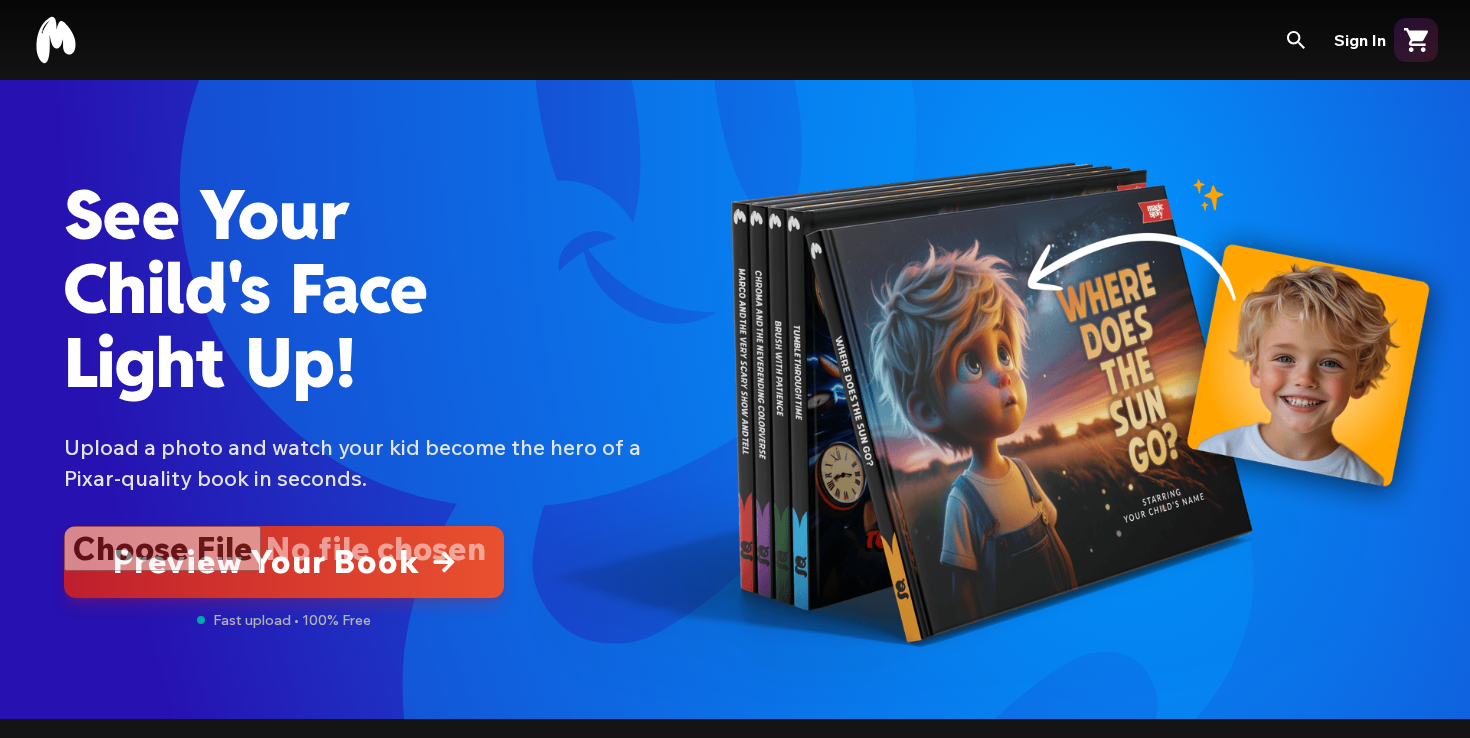 type 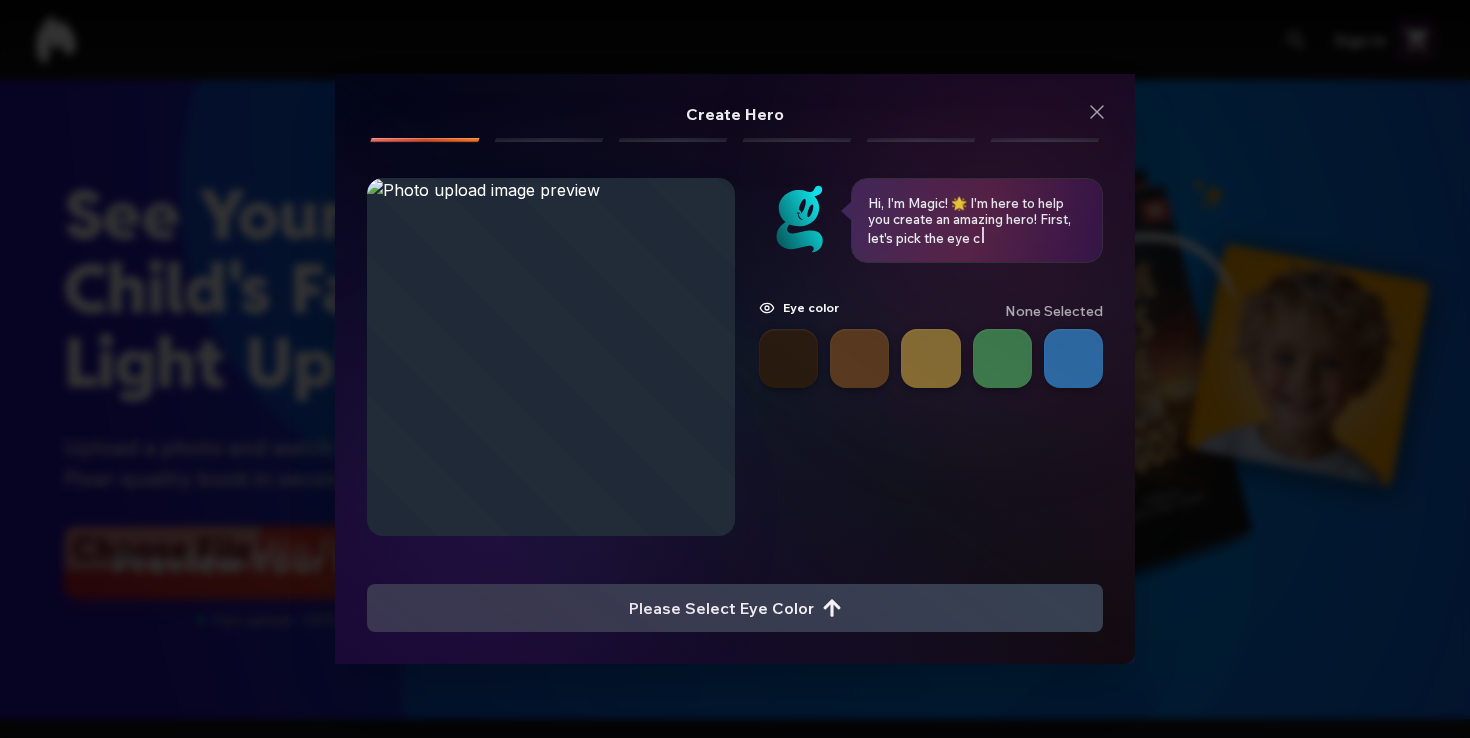 click at bounding box center [1073, 358] 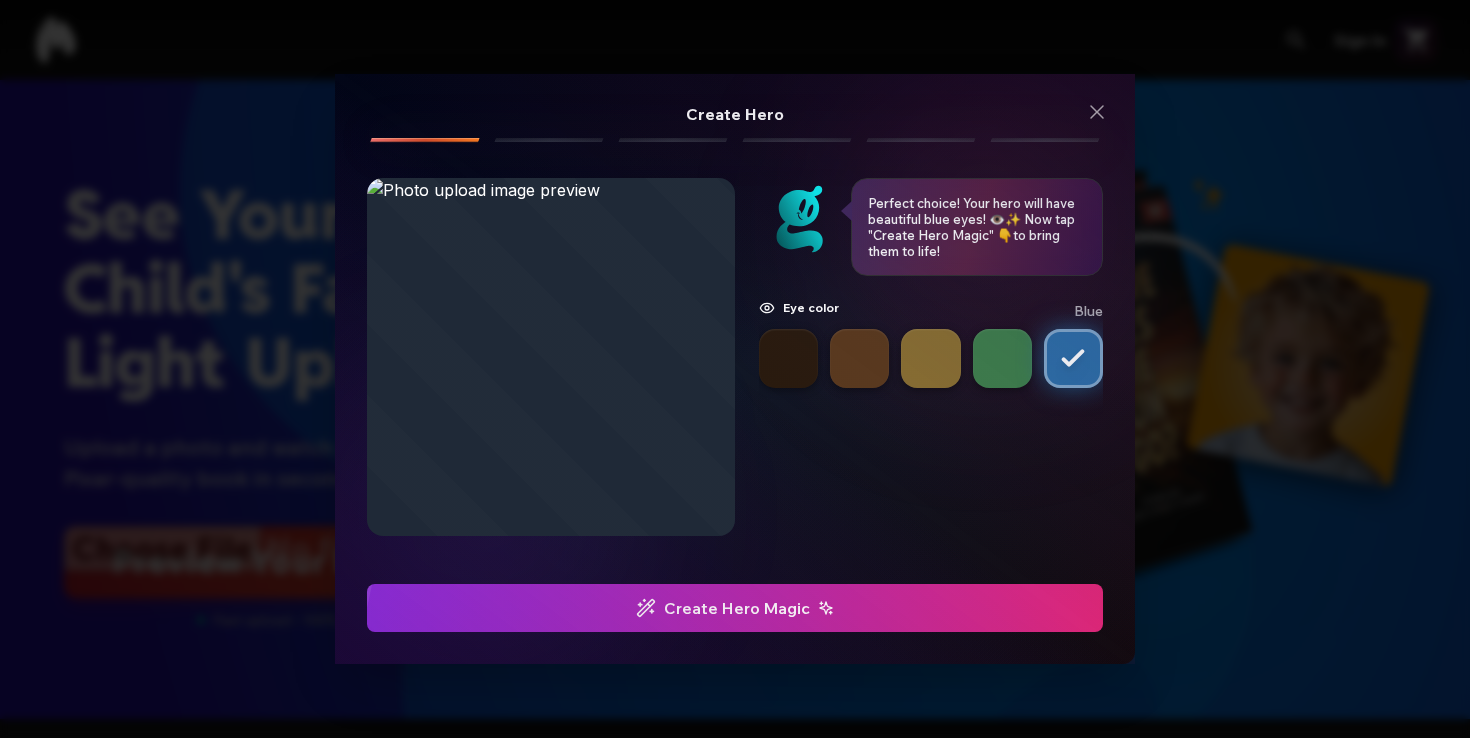 click on "Create Hero Magic" at bounding box center [735, 608] 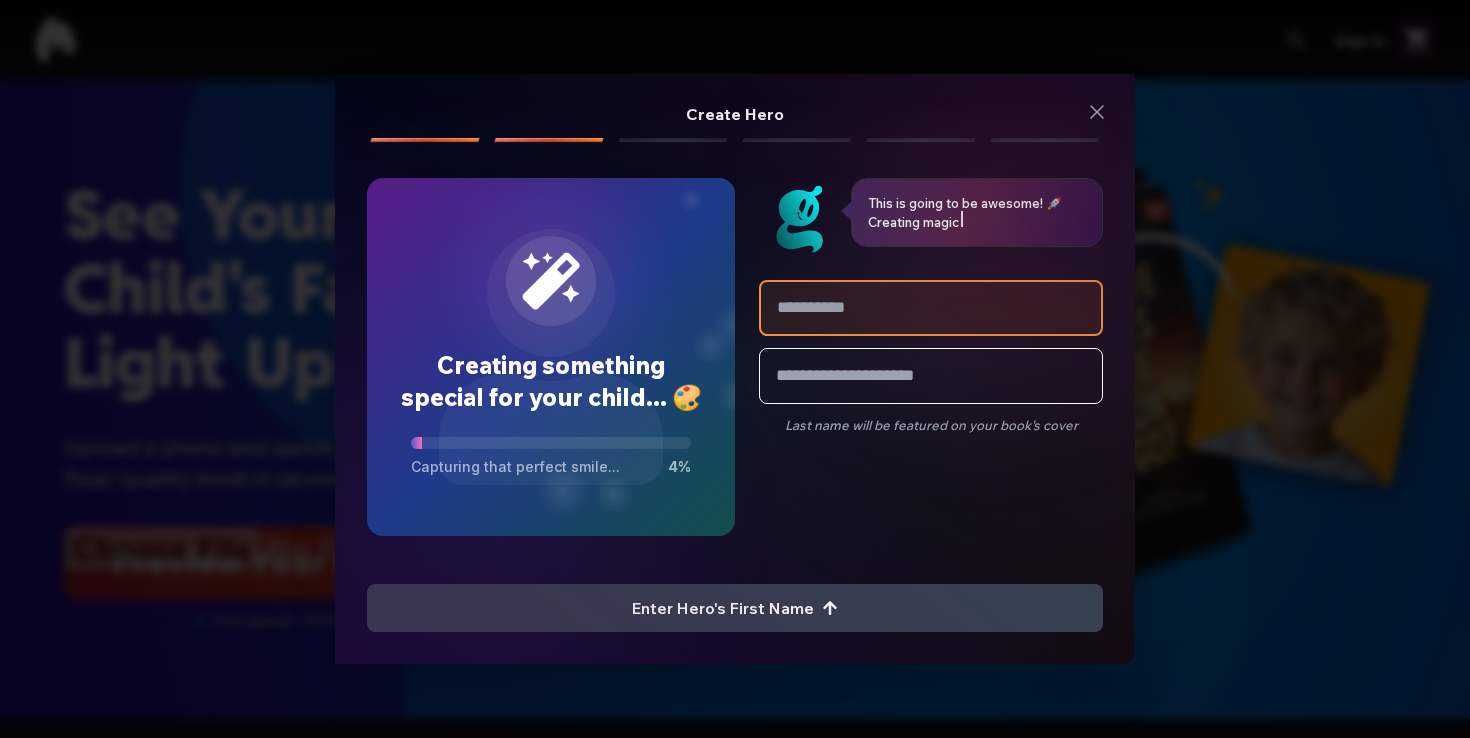 type on "*" 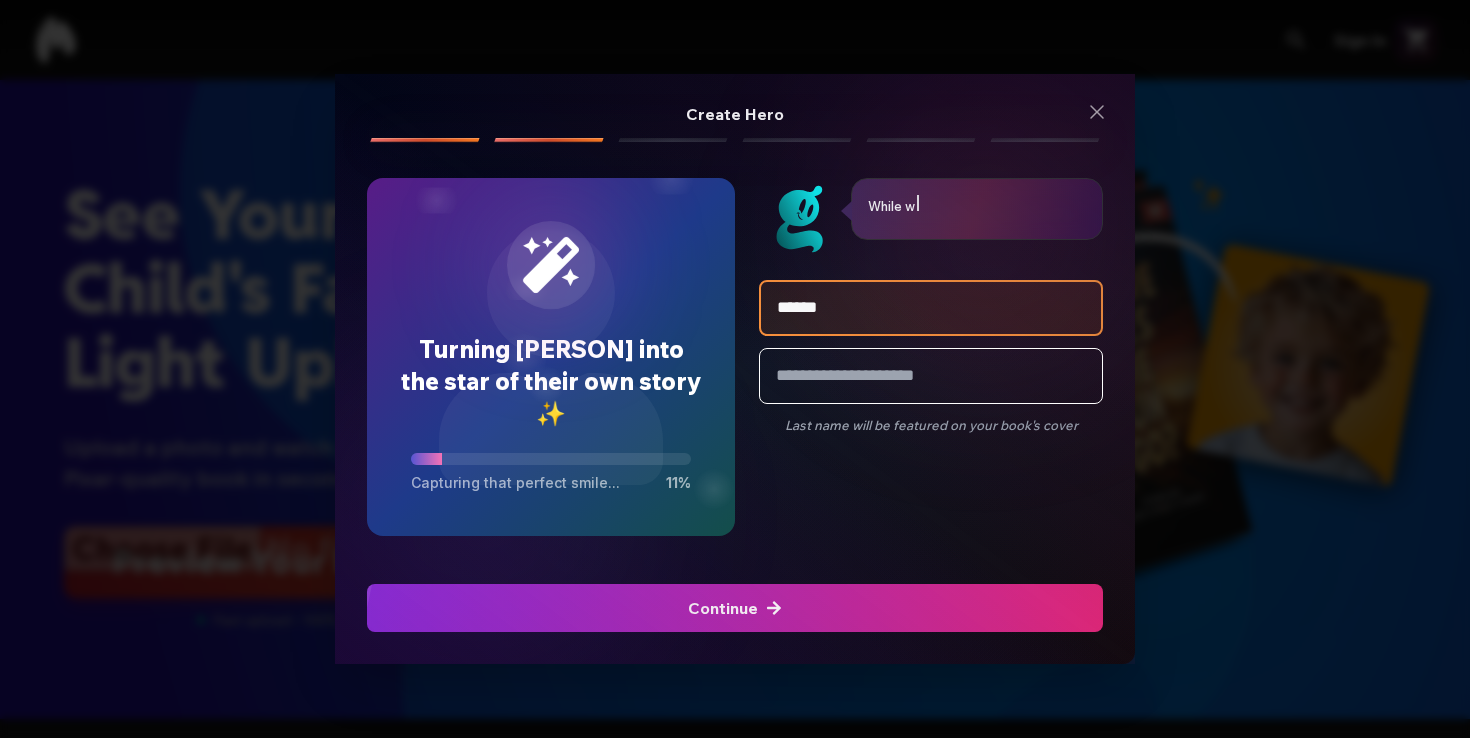 type on "******" 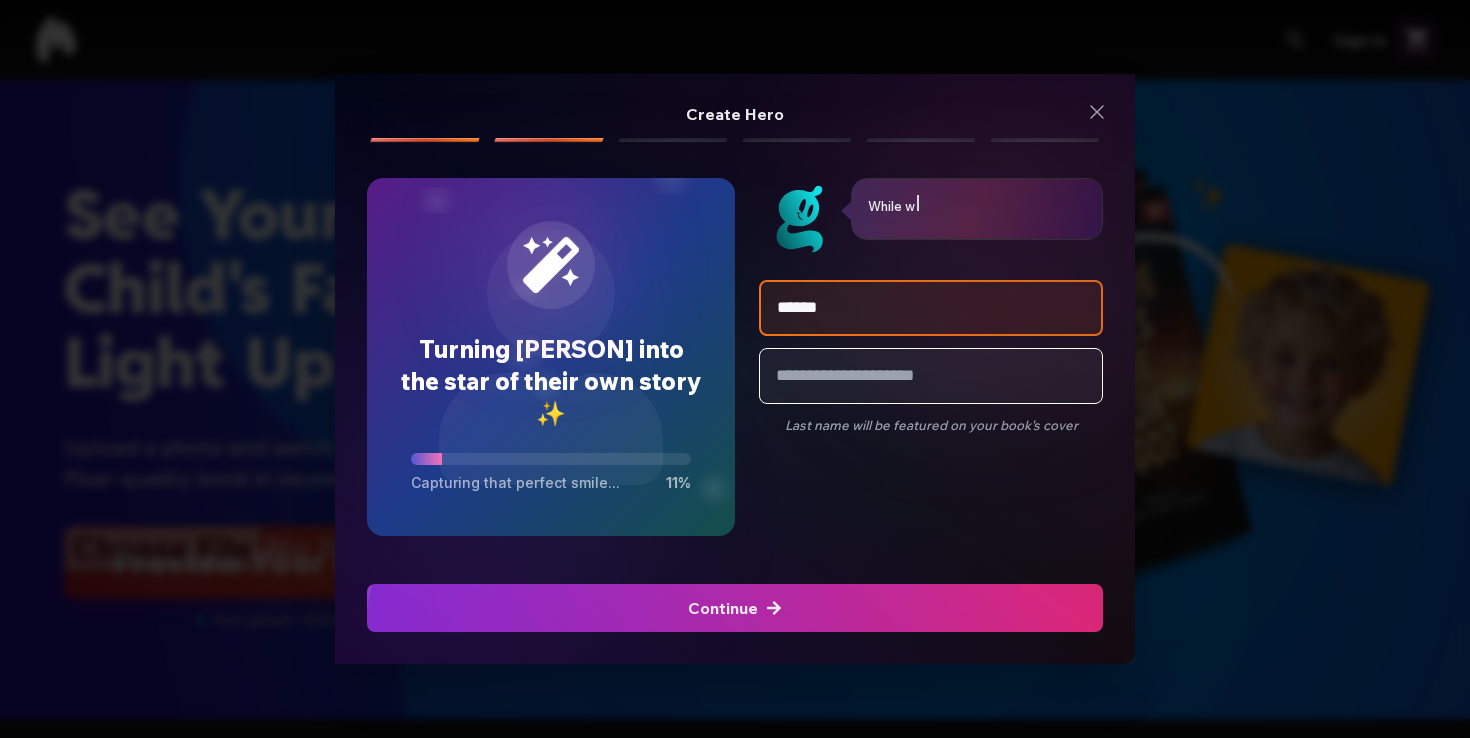 click at bounding box center (931, 376) 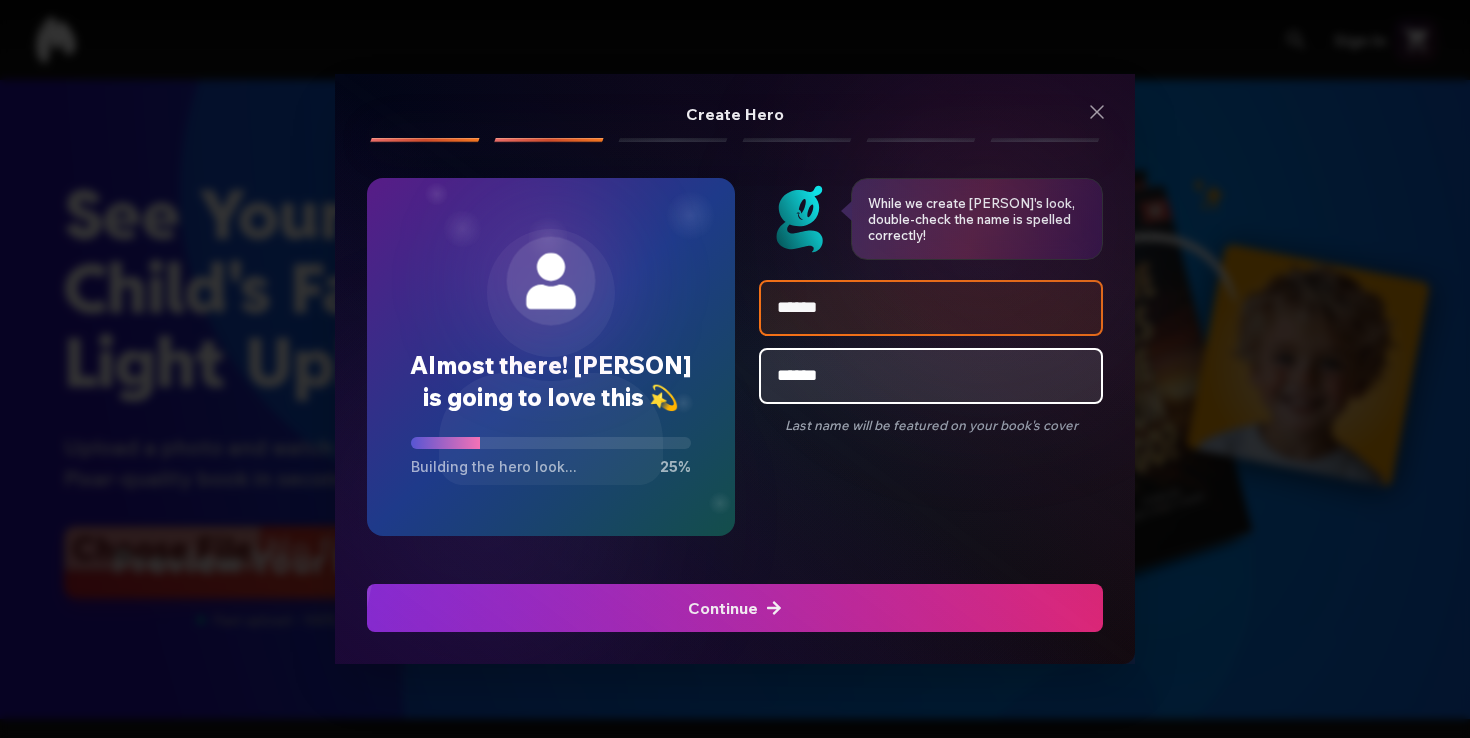 type on "******" 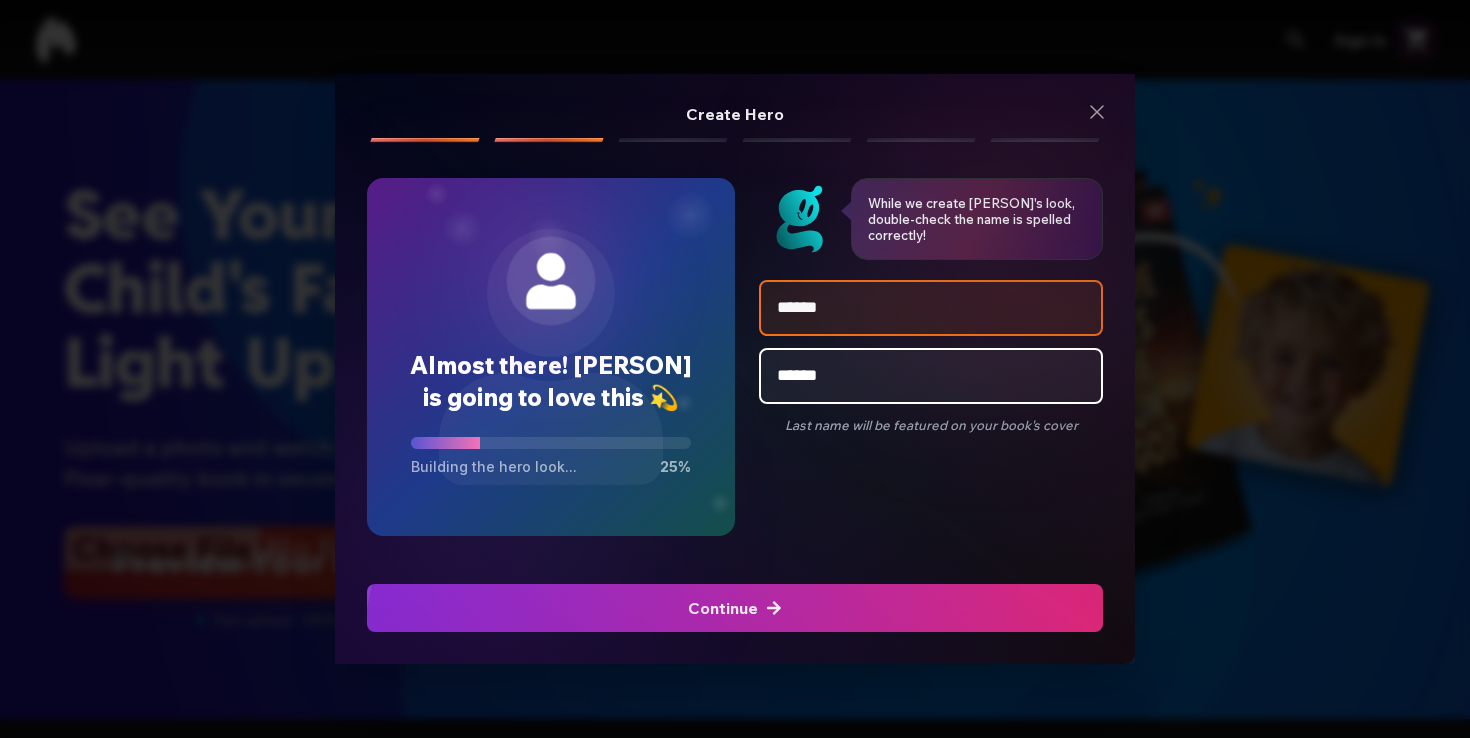 click on "Continue" at bounding box center [735, 608] 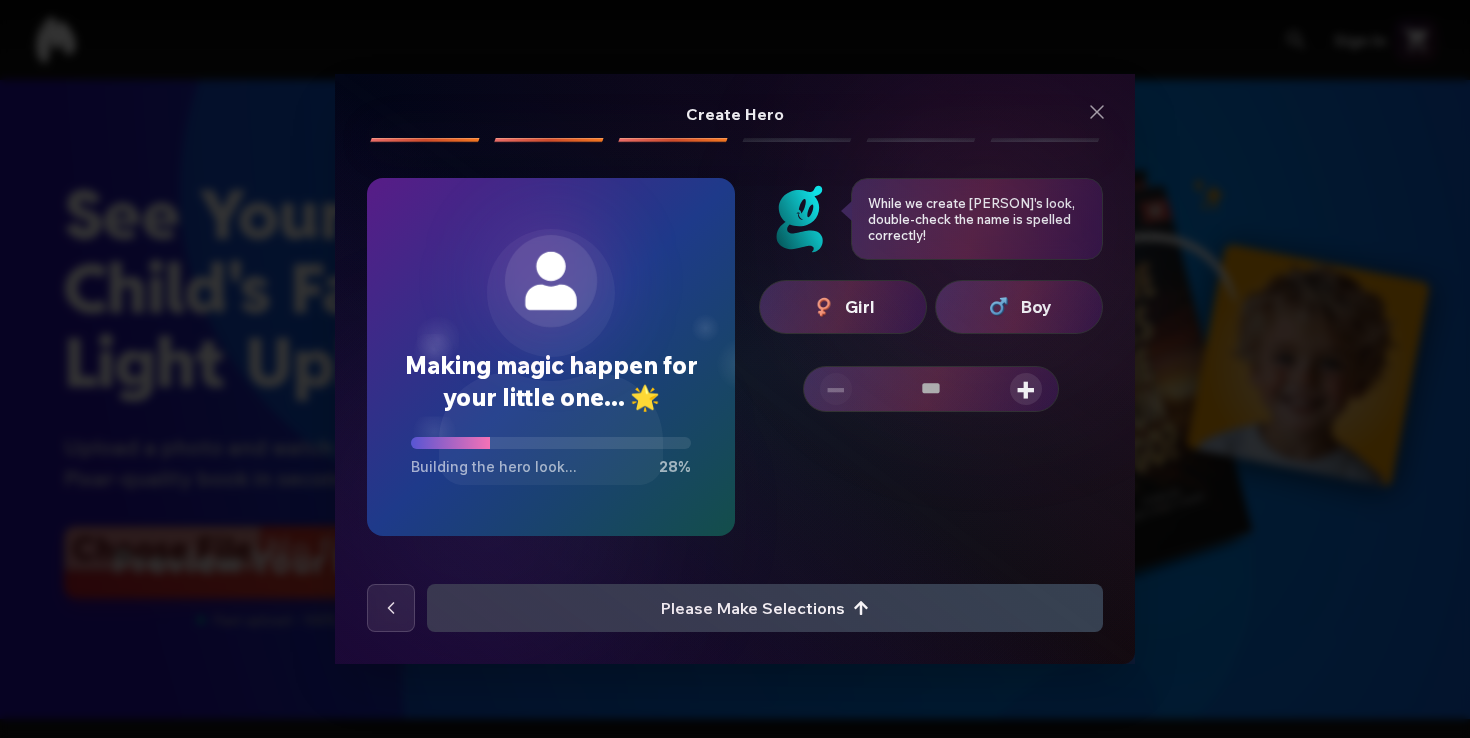 click on "Girl" at bounding box center [860, 307] 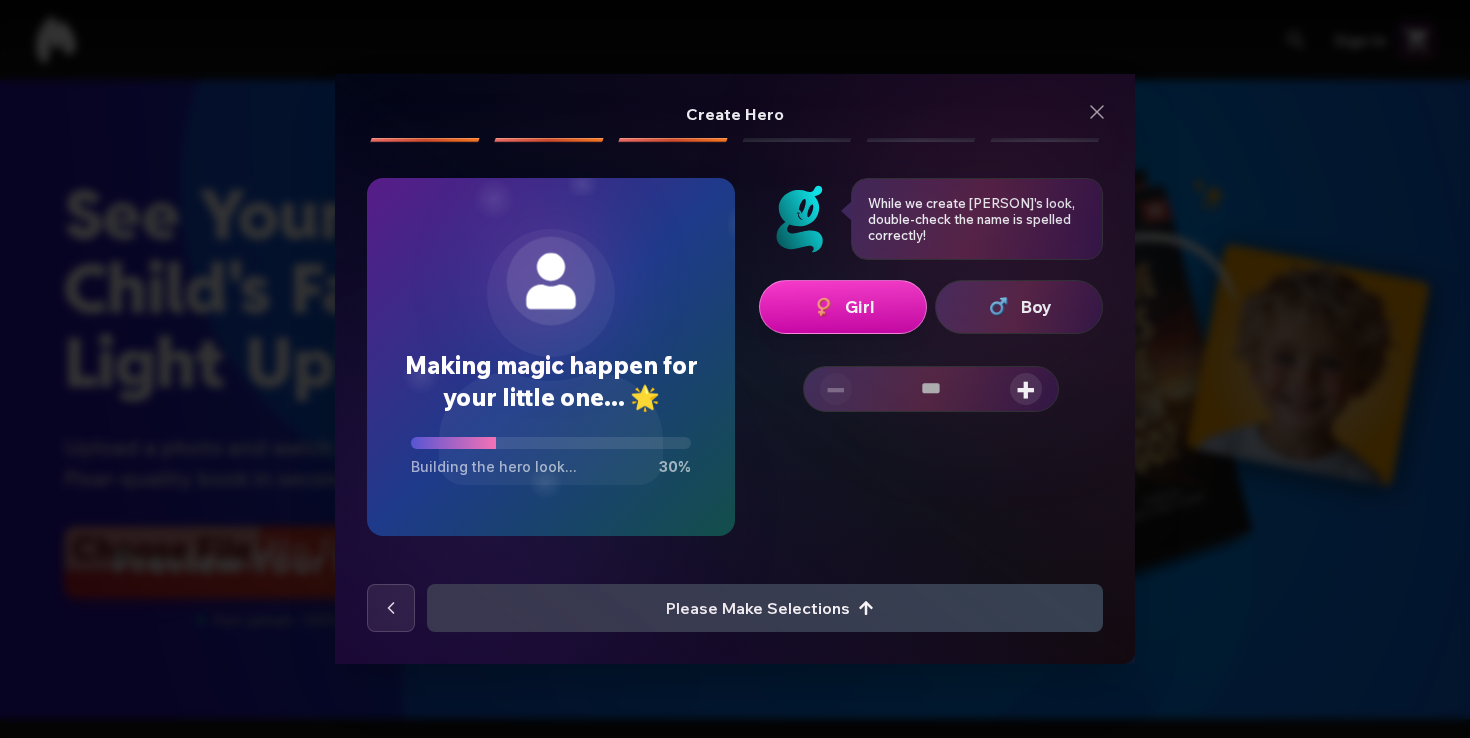 click on "+" at bounding box center [1026, 389] 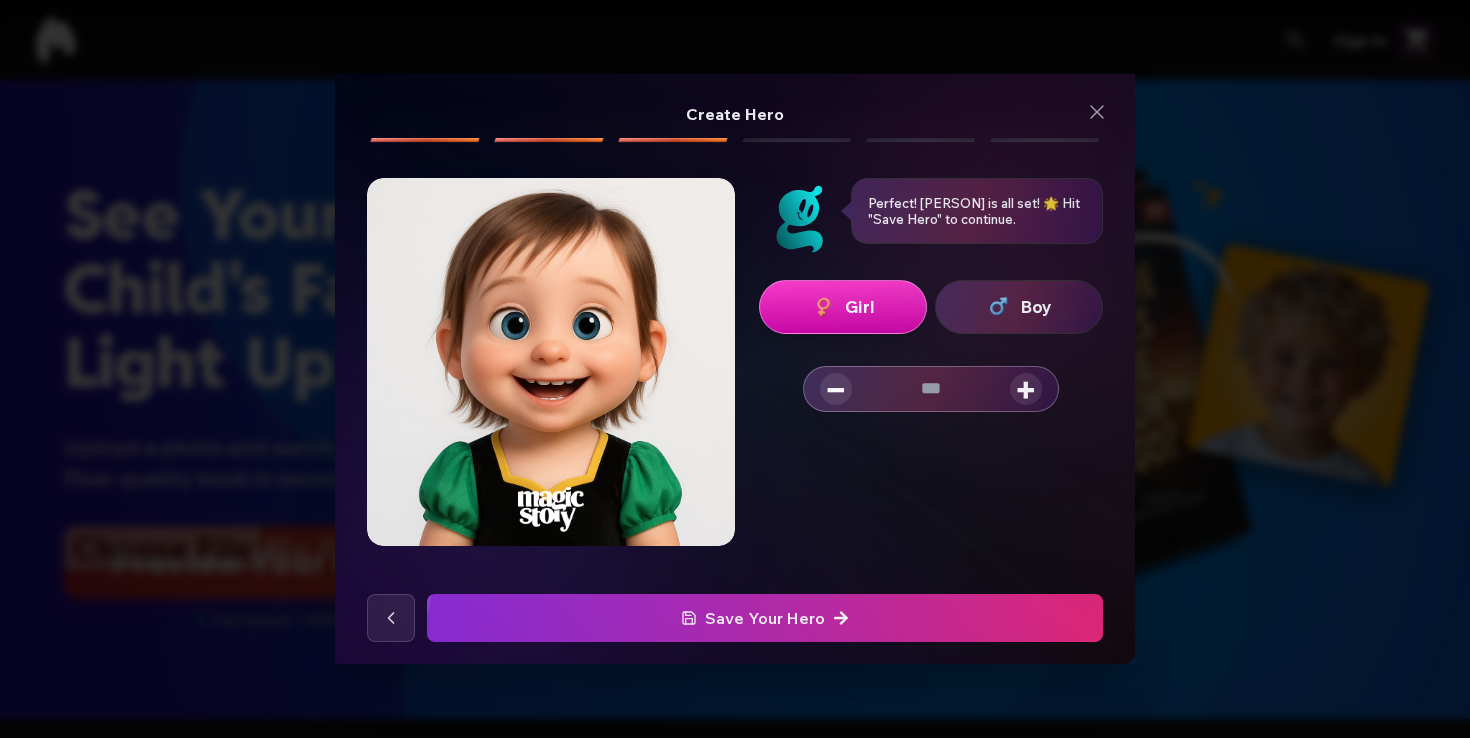 click on "Save Your Hero" at bounding box center (765, 618) 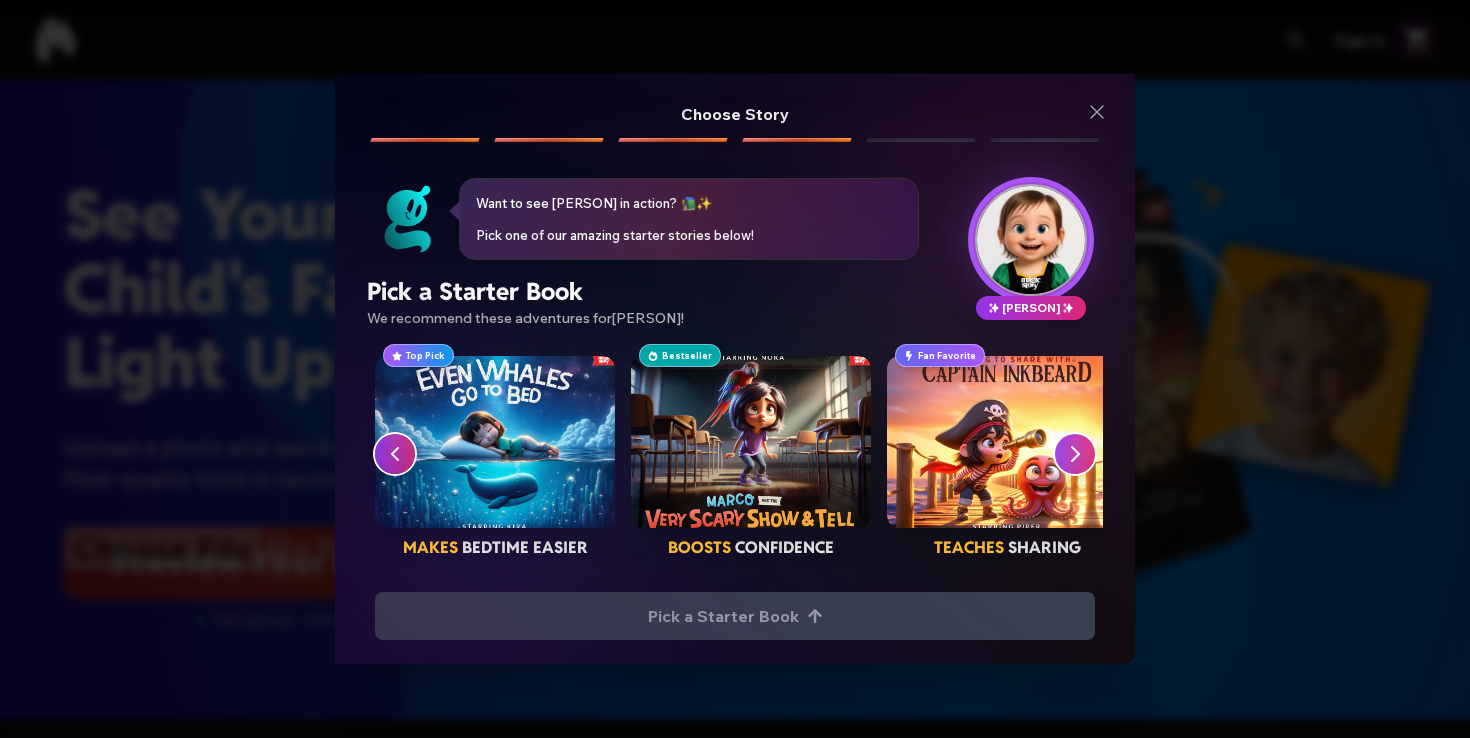 scroll, scrollTop: 0, scrollLeft: 0, axis: both 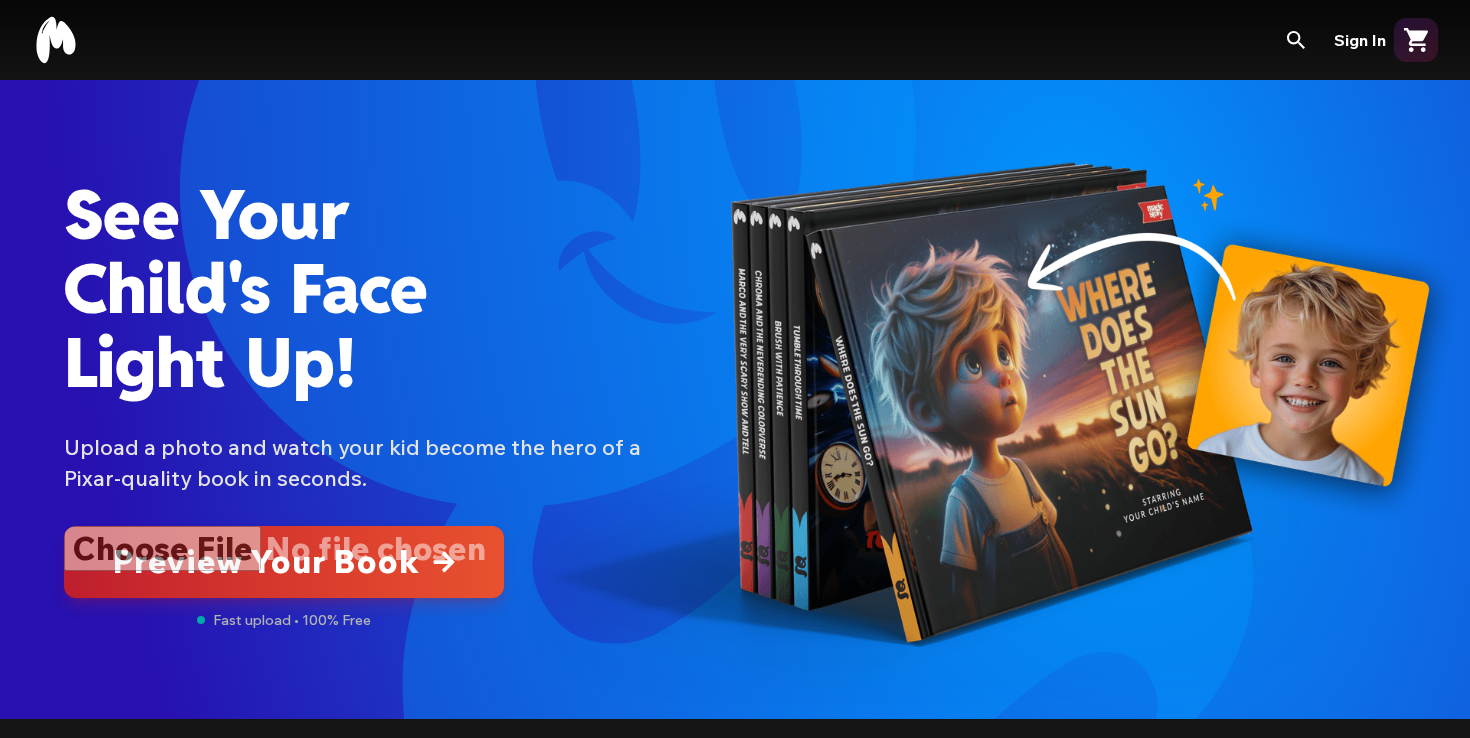 click at bounding box center [284, 562] 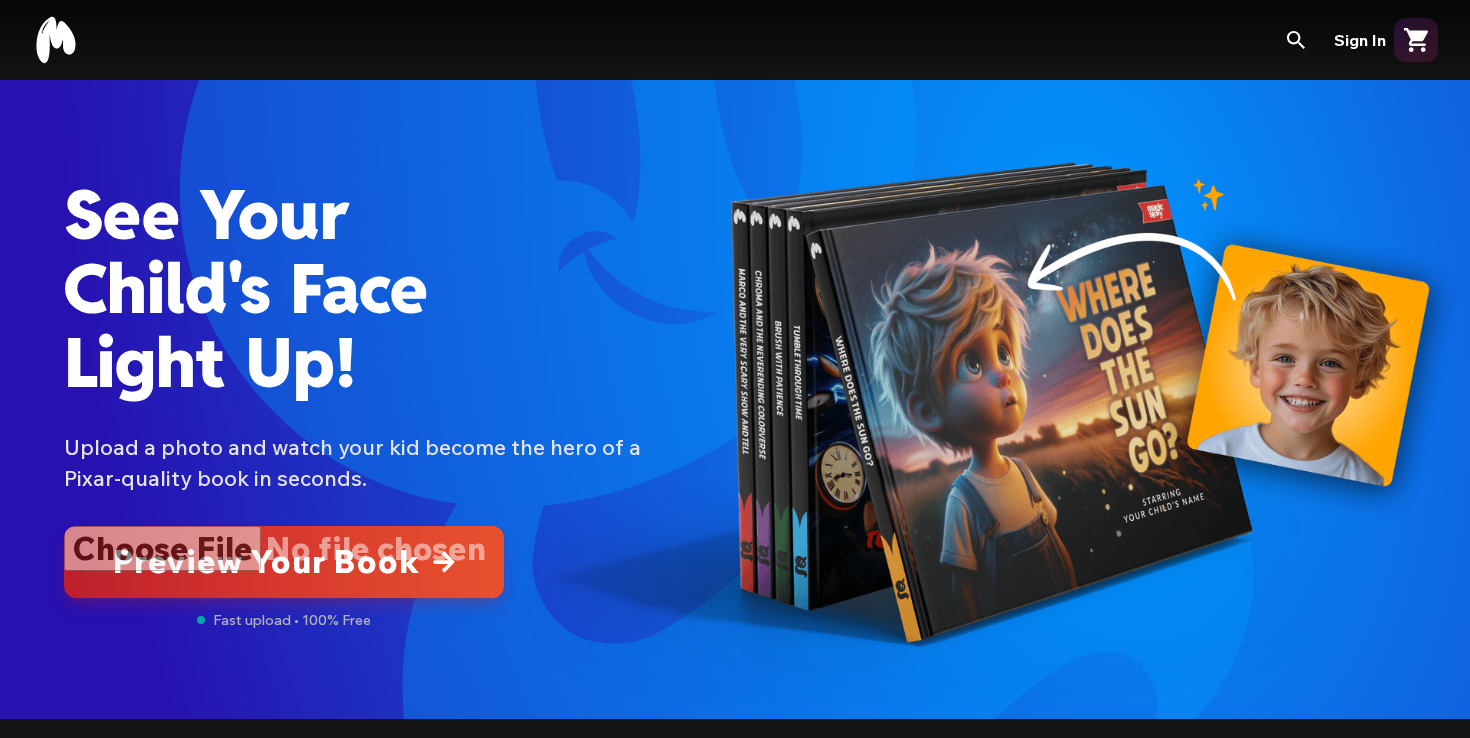 type on "**********" 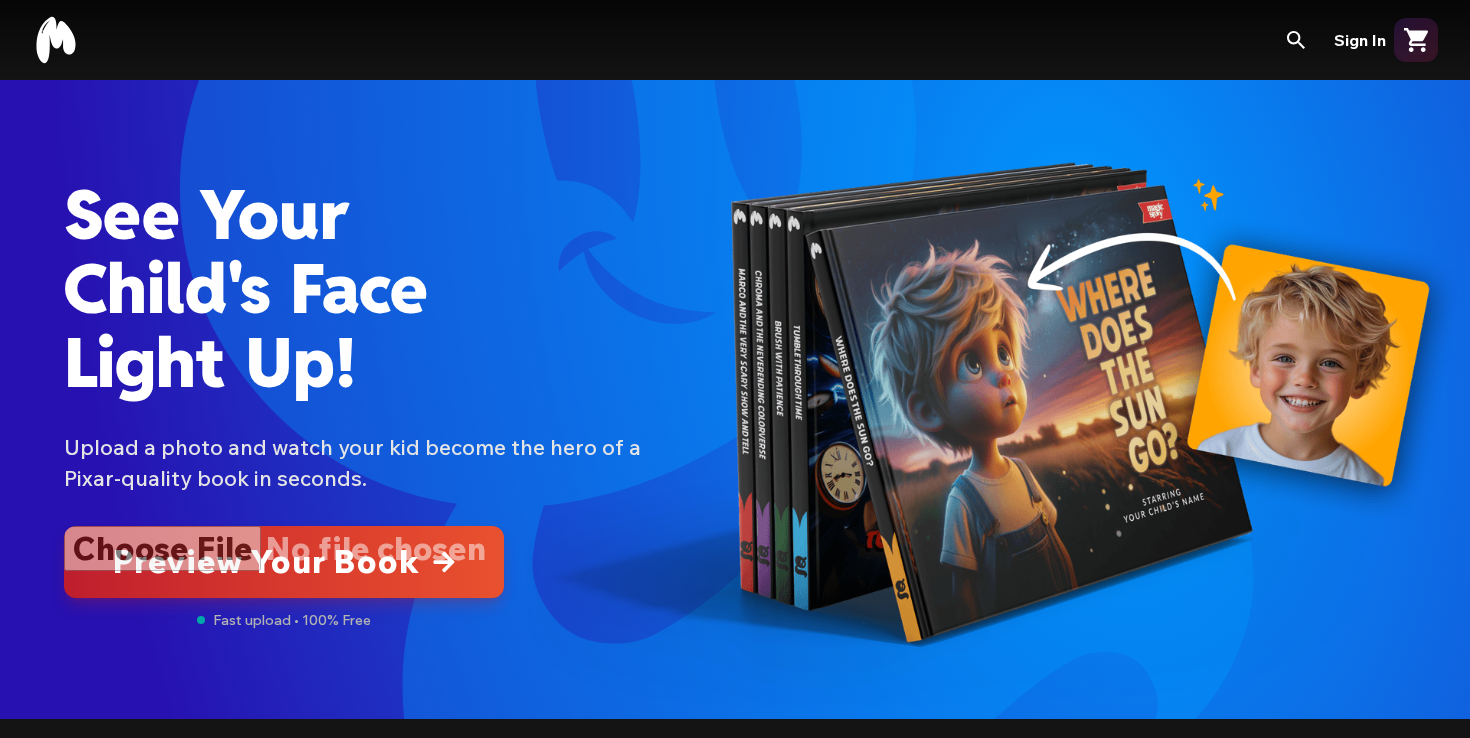 type 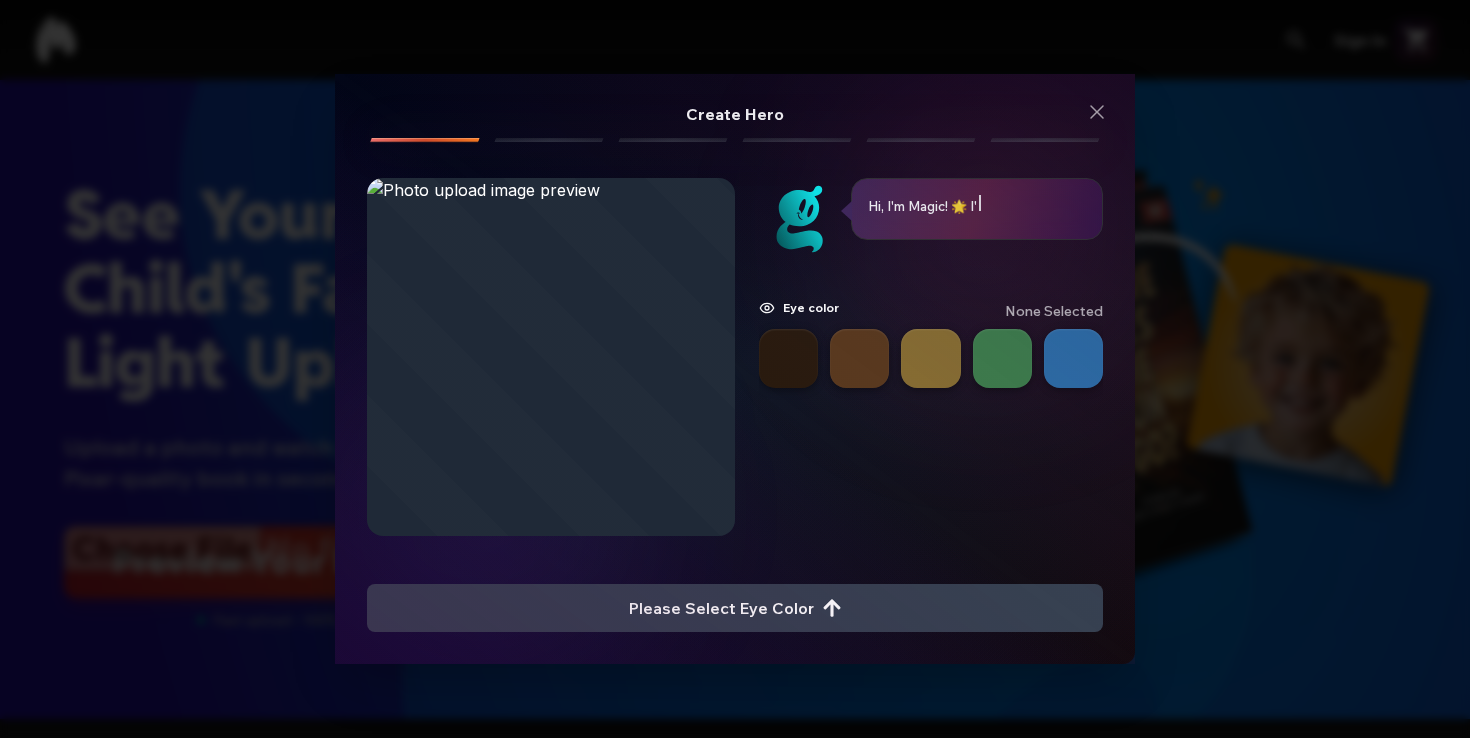 click at bounding box center [1073, 358] 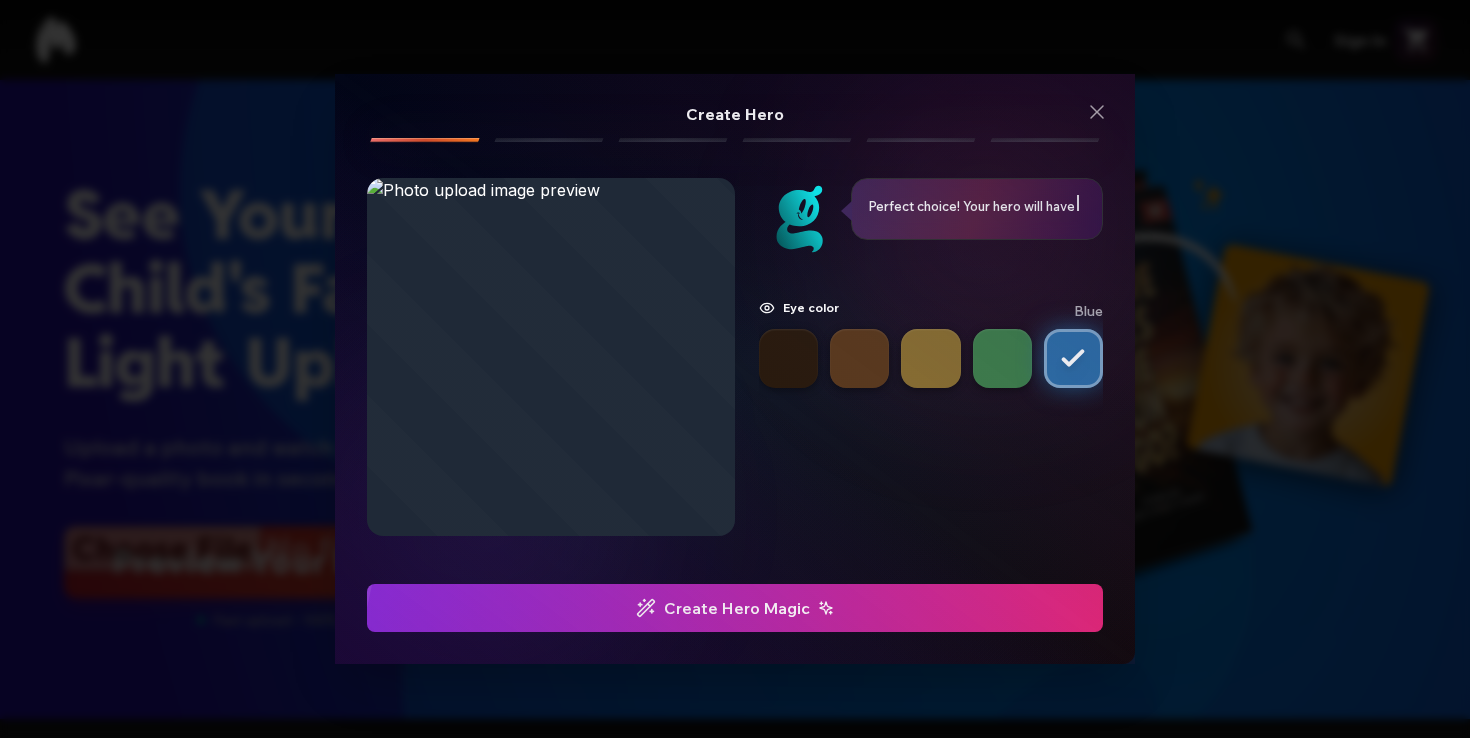 click on "Create Hero Magic" at bounding box center [735, 608] 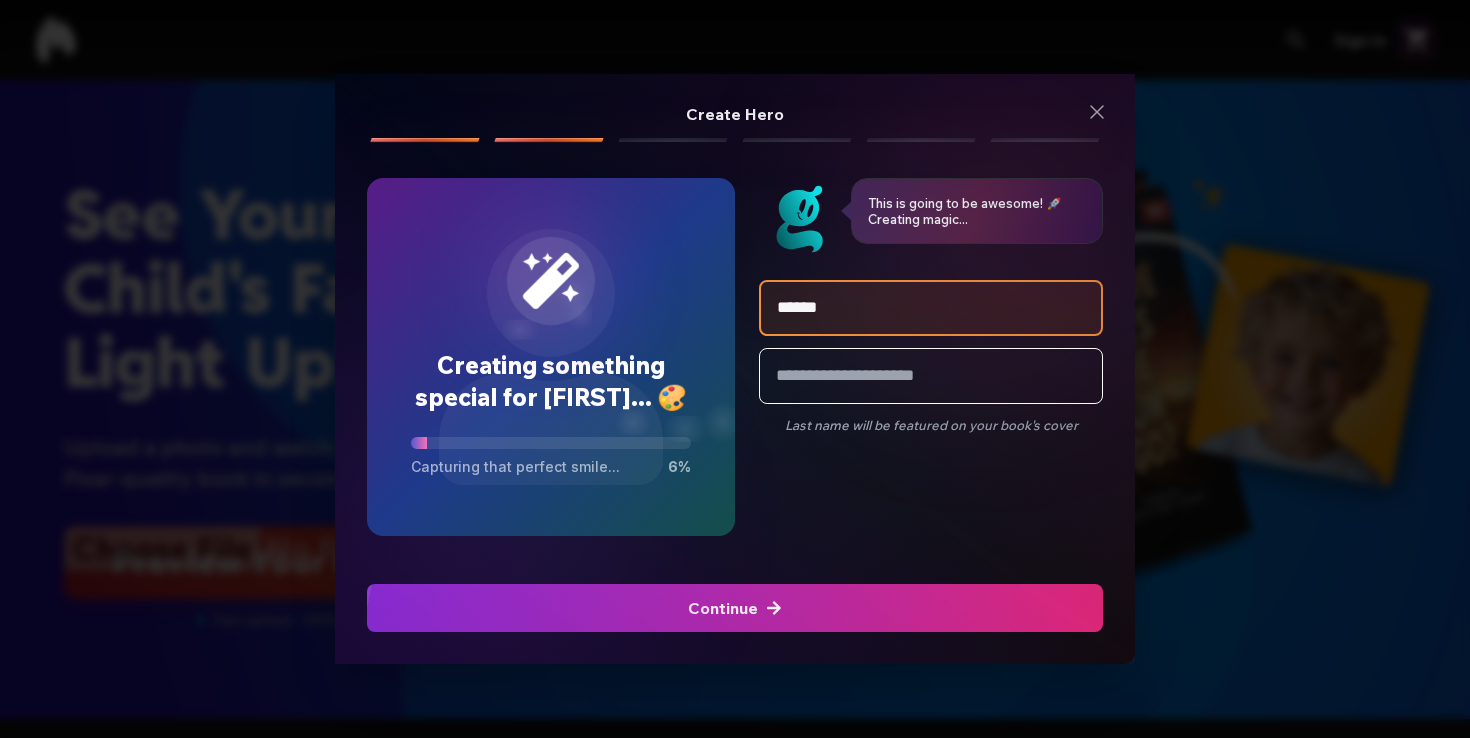 type on "******" 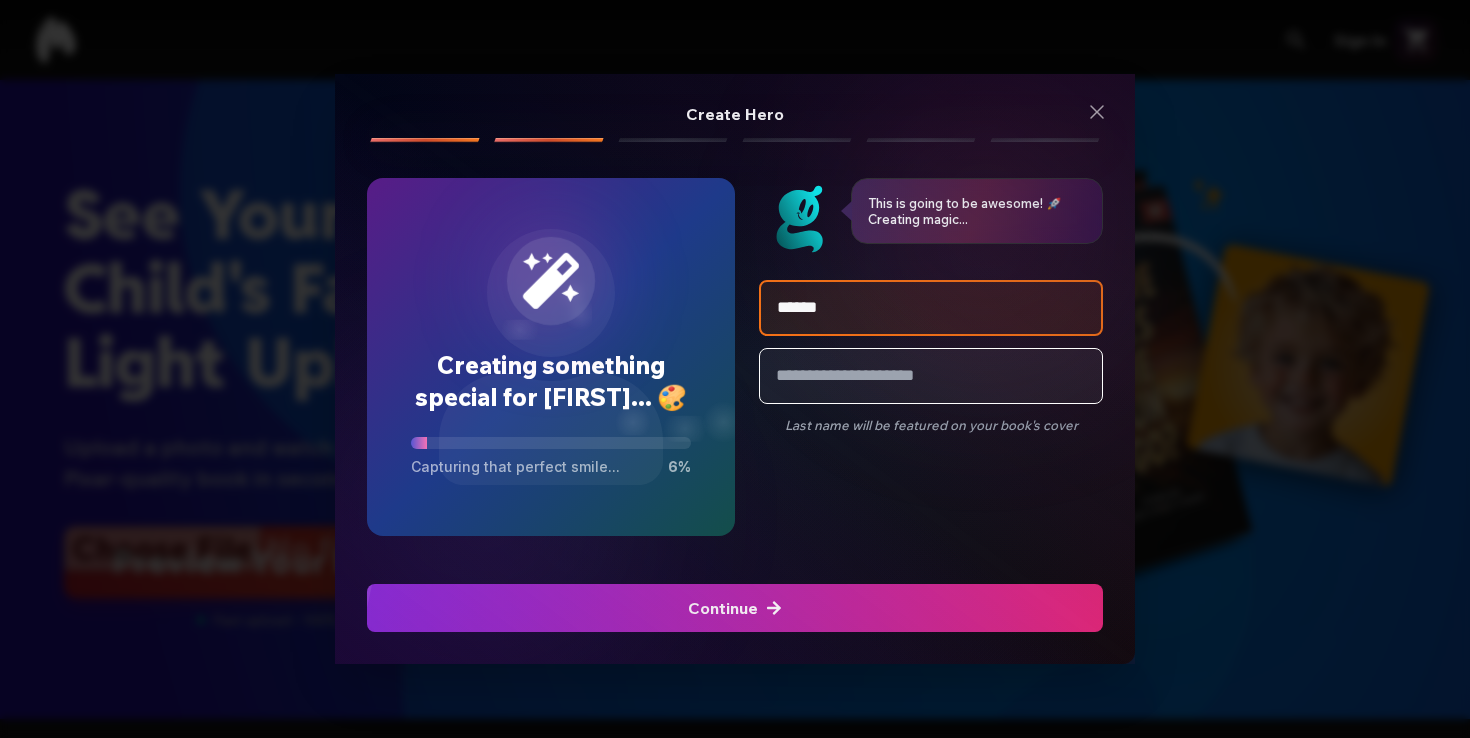 click at bounding box center (931, 376) 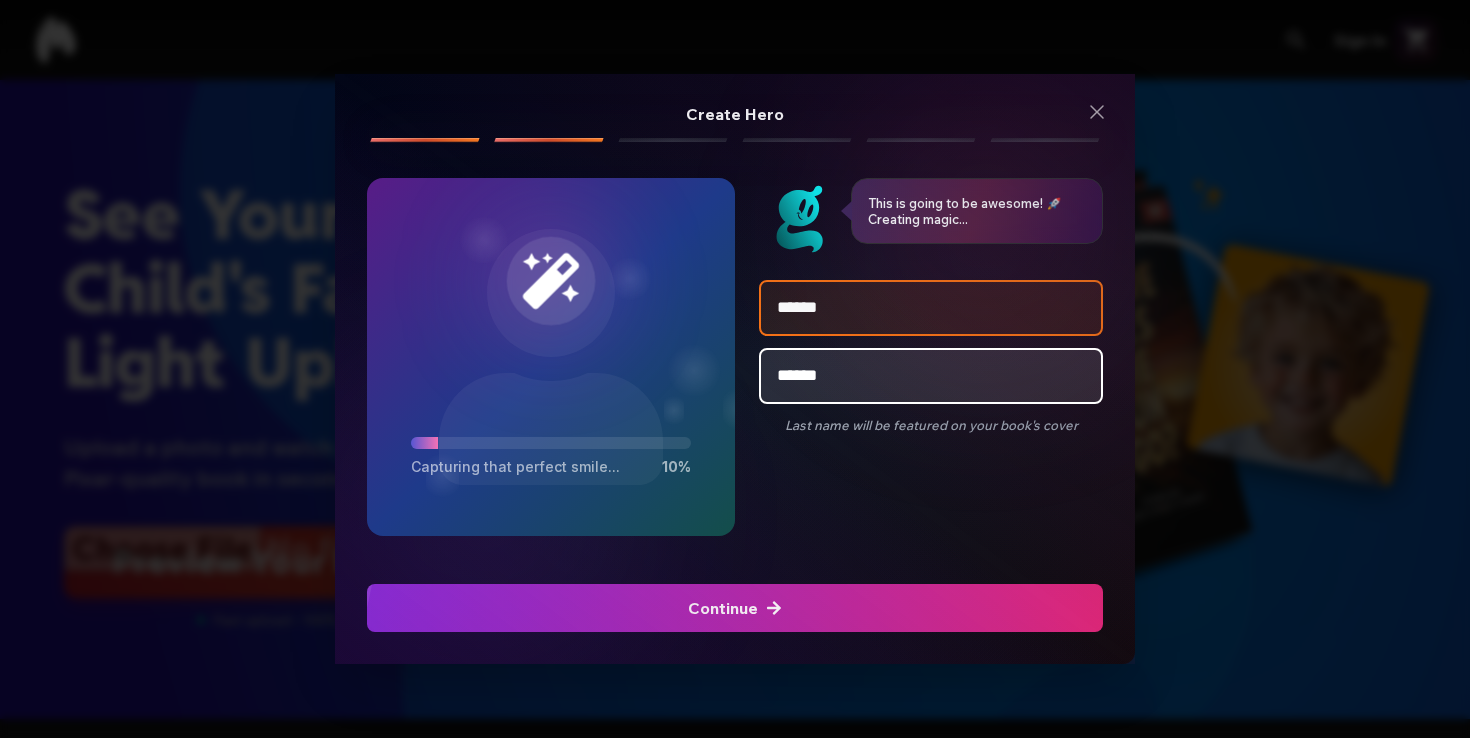type on "******" 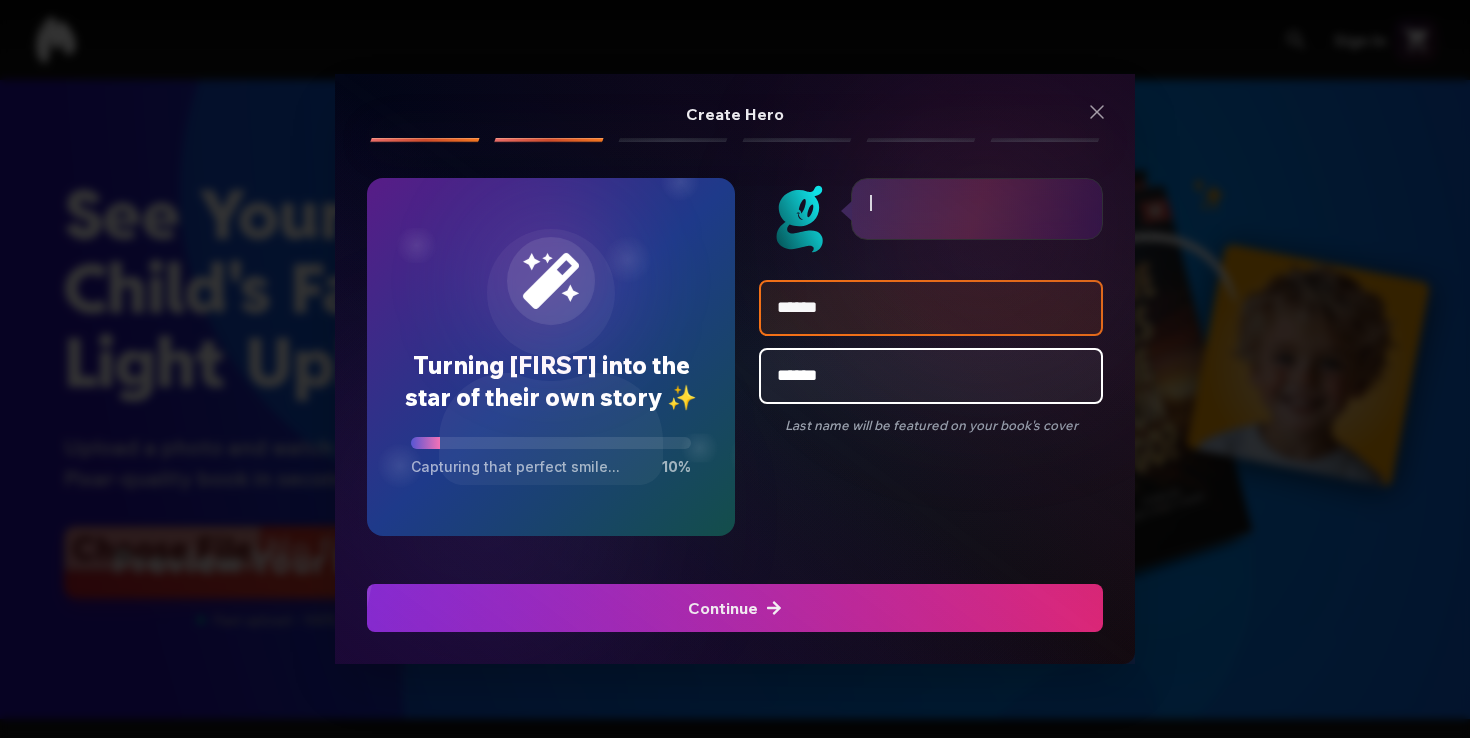 click on "Create Hero Create Hero While we create [FIRST]'s look, double-check the name is spelled correctly! Turning [FIRST] into the star of their own story ✨ Capturing that perfect smile... 10 % While we create [FIRST]'s look, double-check the name is spelled correctly! ****** ****** Last name will be featured on your book's cover Continue Continue" at bounding box center [735, 369] 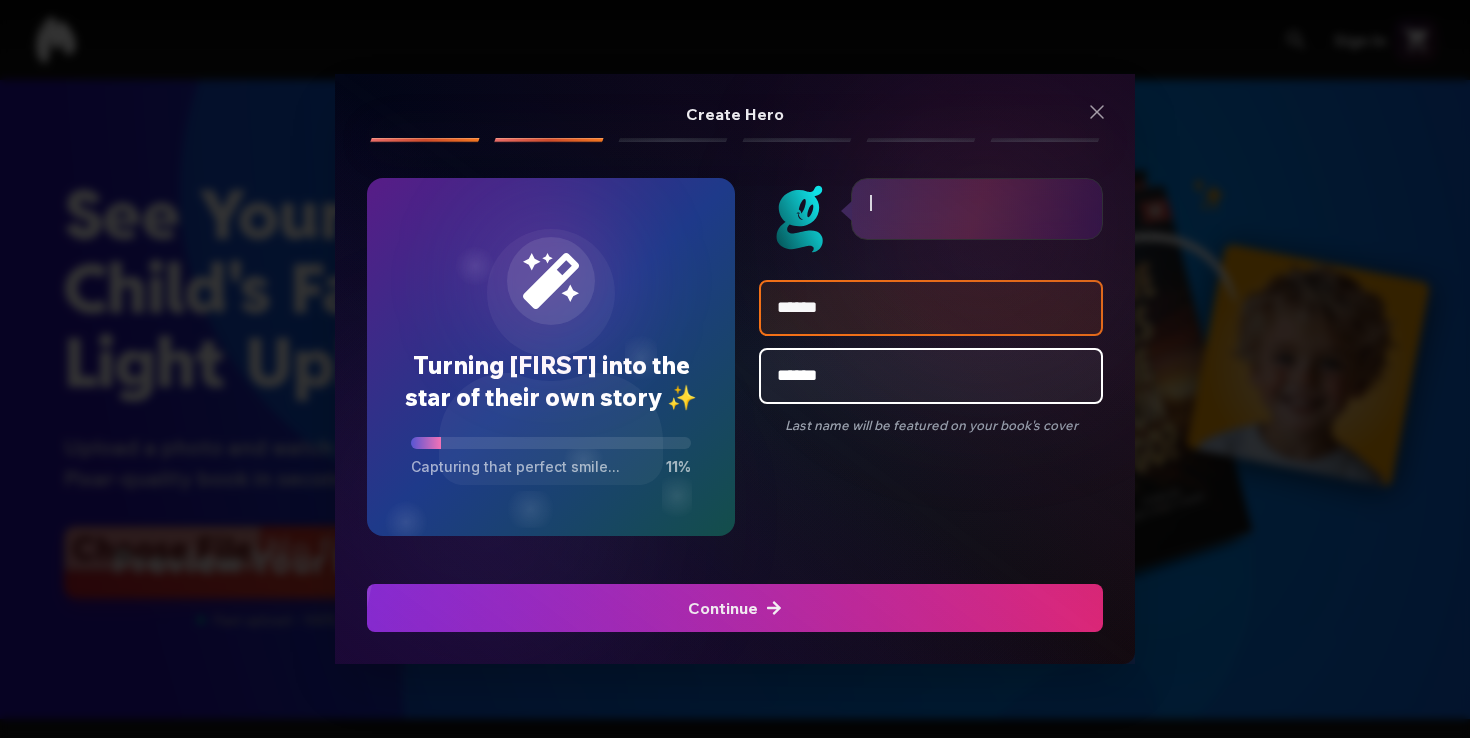 click at bounding box center [1242, 608] 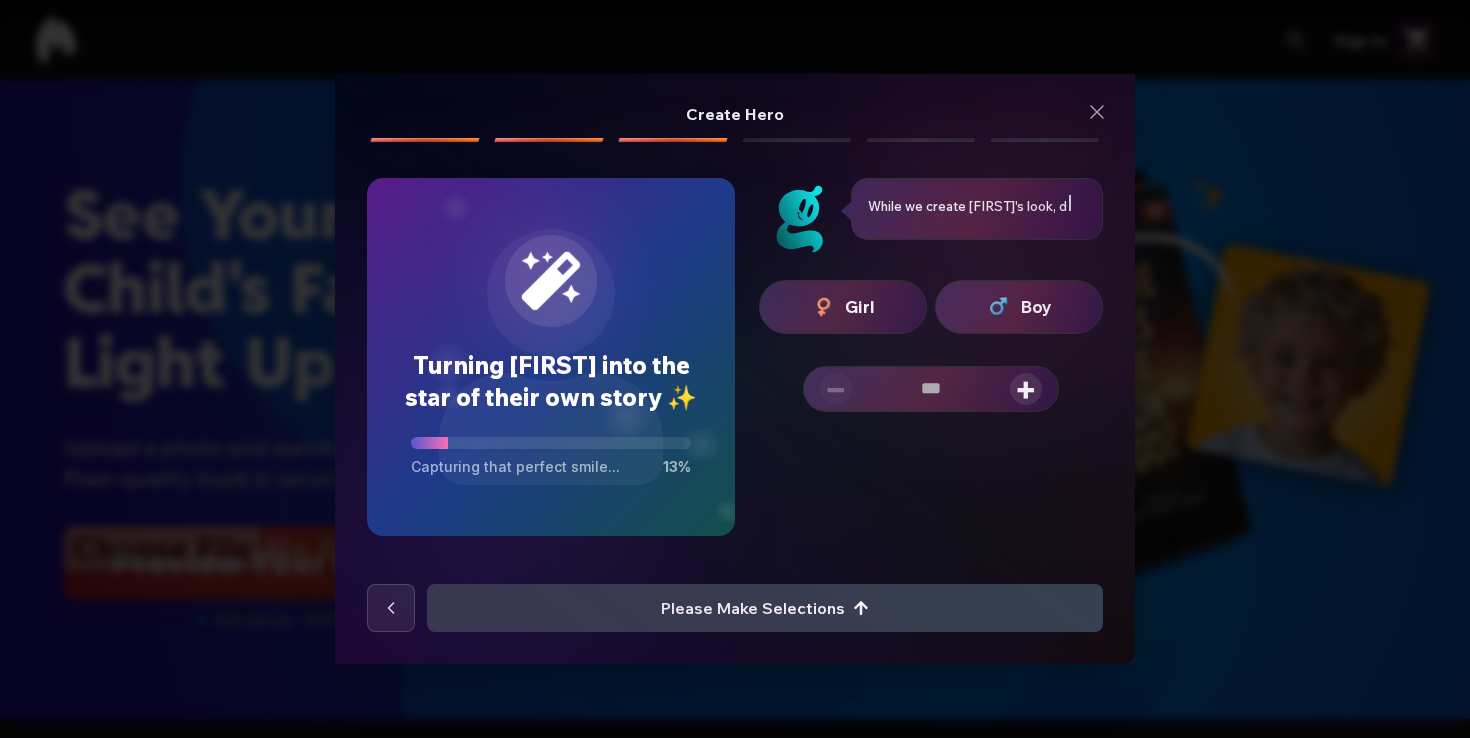 click on "Girl" at bounding box center (843, 307) 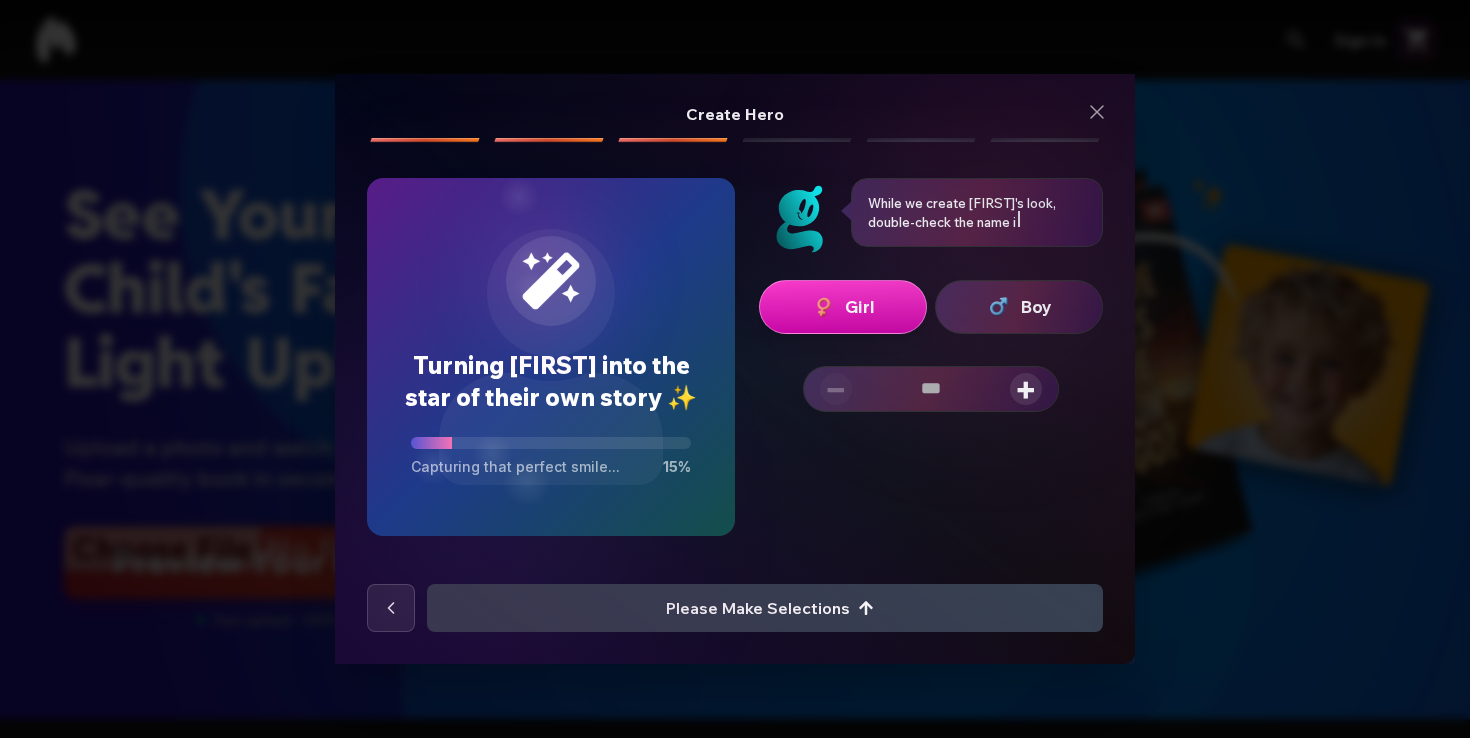click on "+" at bounding box center (1026, 389) 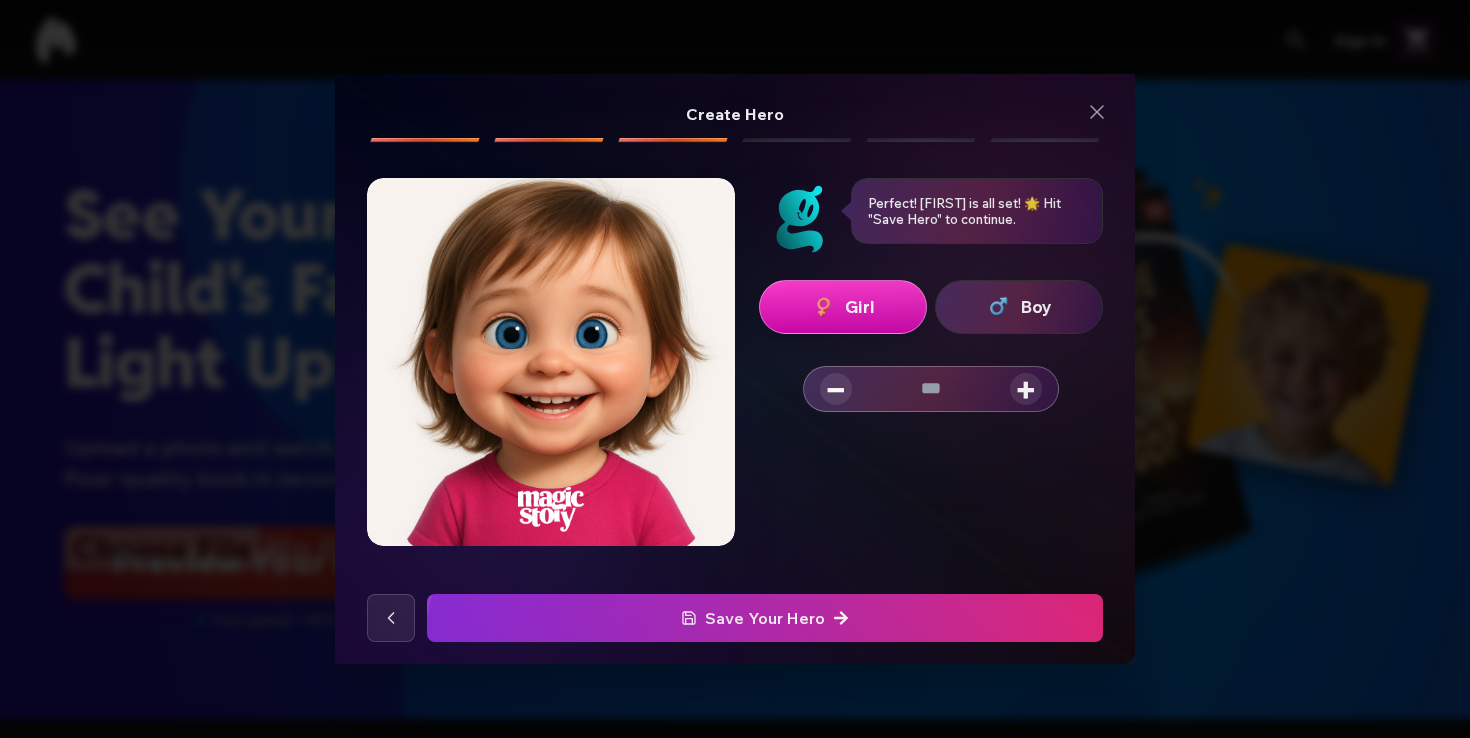 click at bounding box center [765, 618] 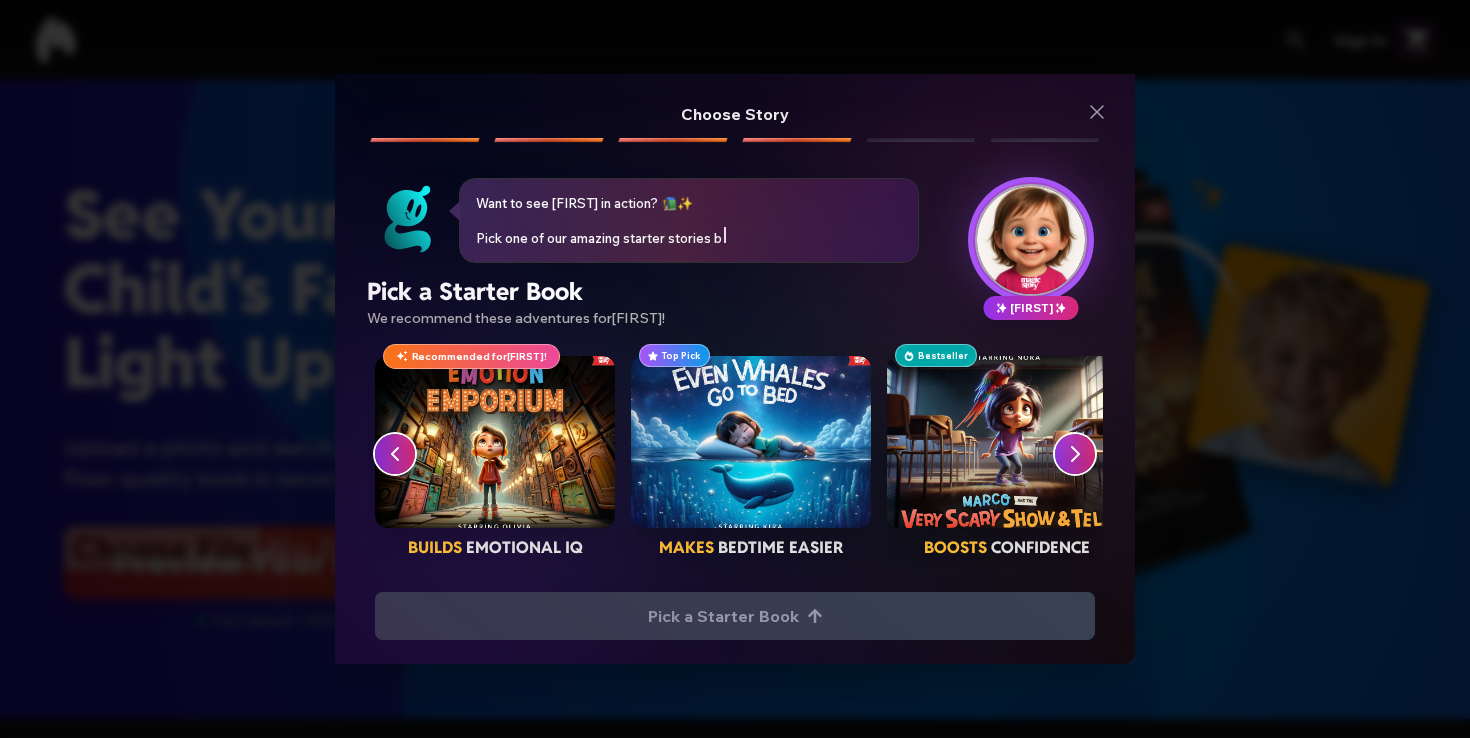 click at bounding box center [495, 442] 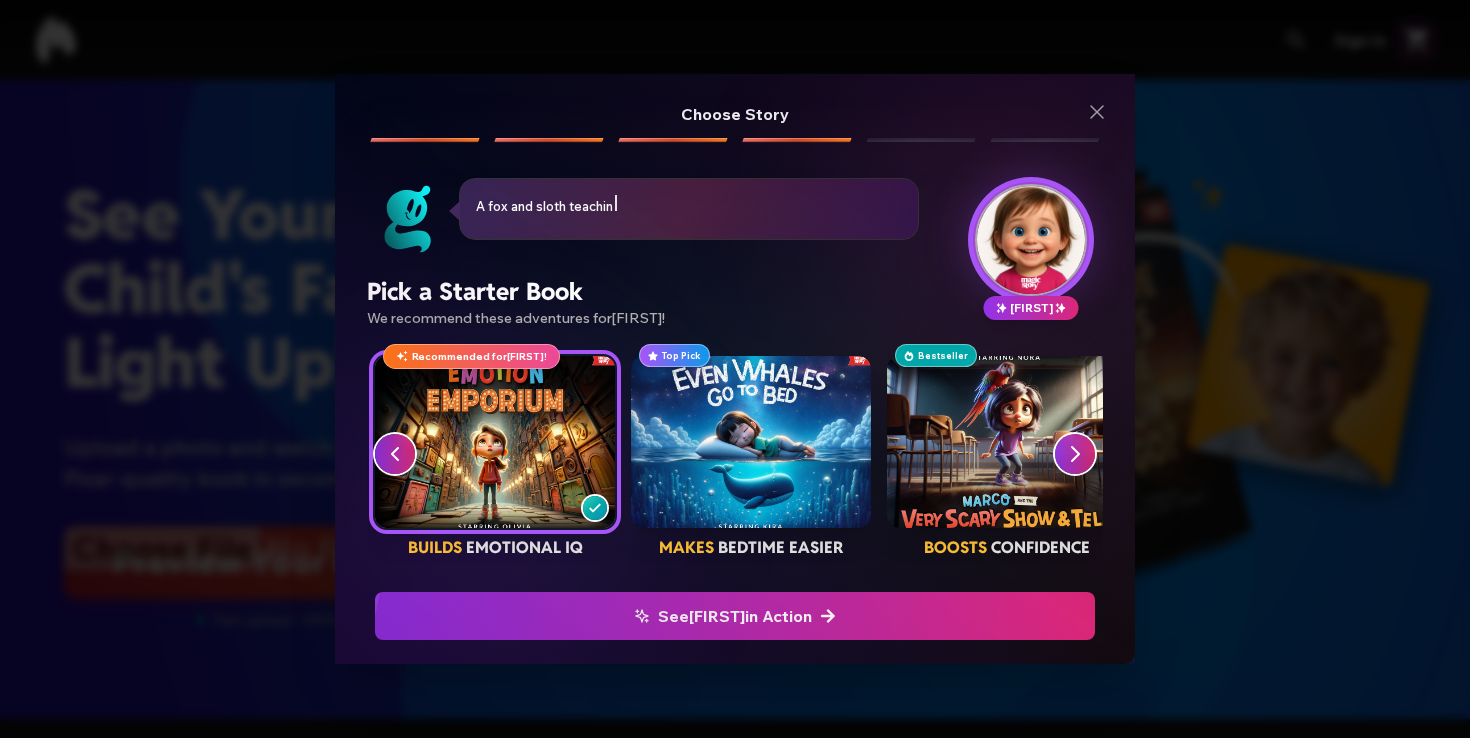 click on "See  [FIRST]  in Action" at bounding box center [735, 616] 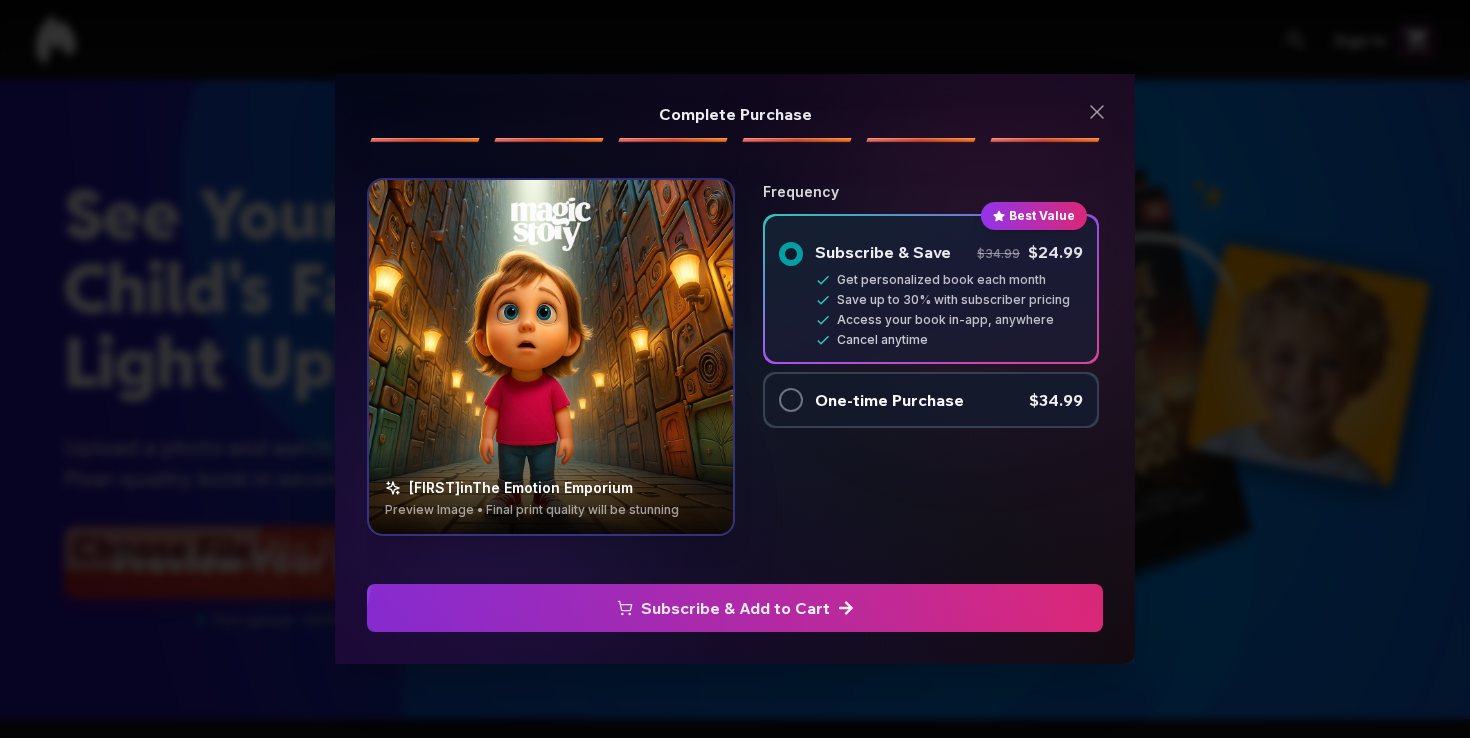 click at bounding box center (551, 357) 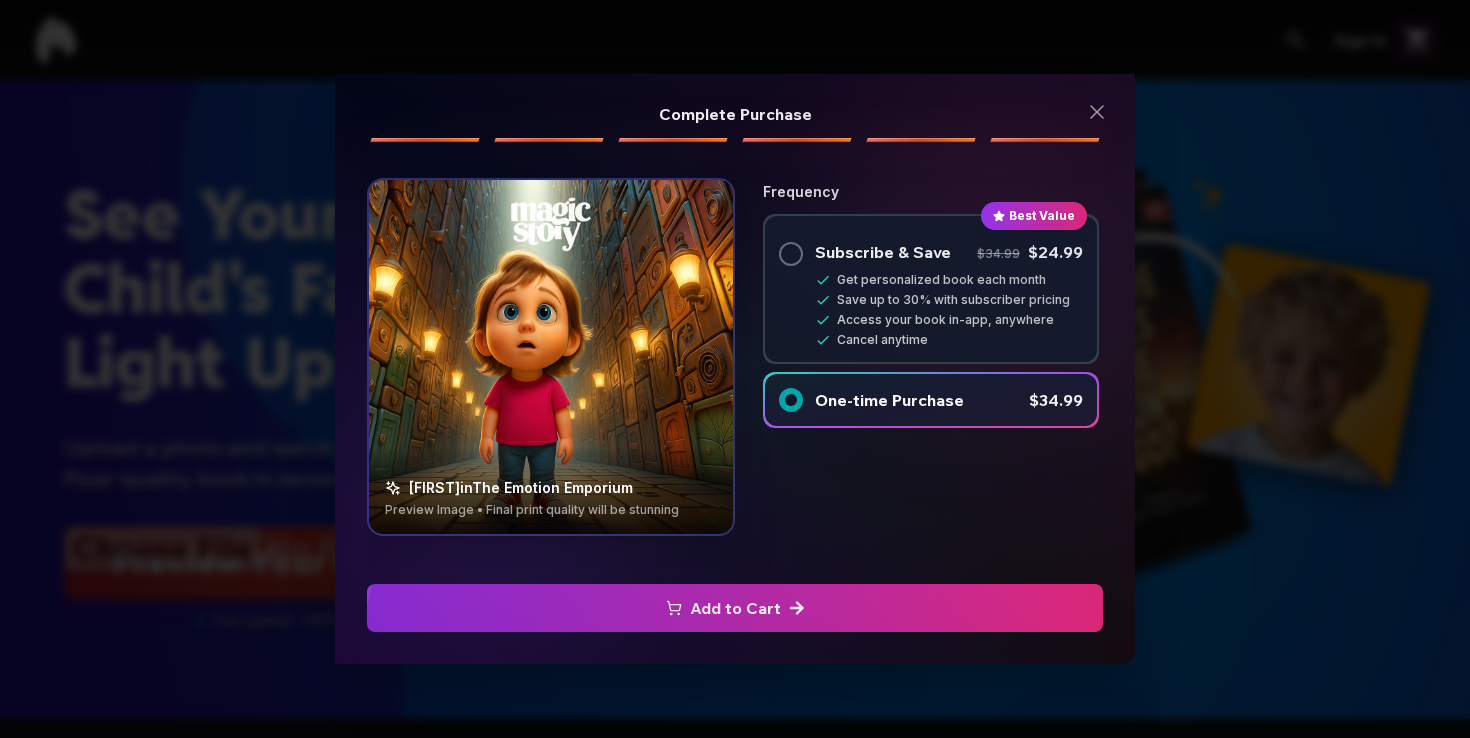 click on "Add to Cart" at bounding box center [735, 608] 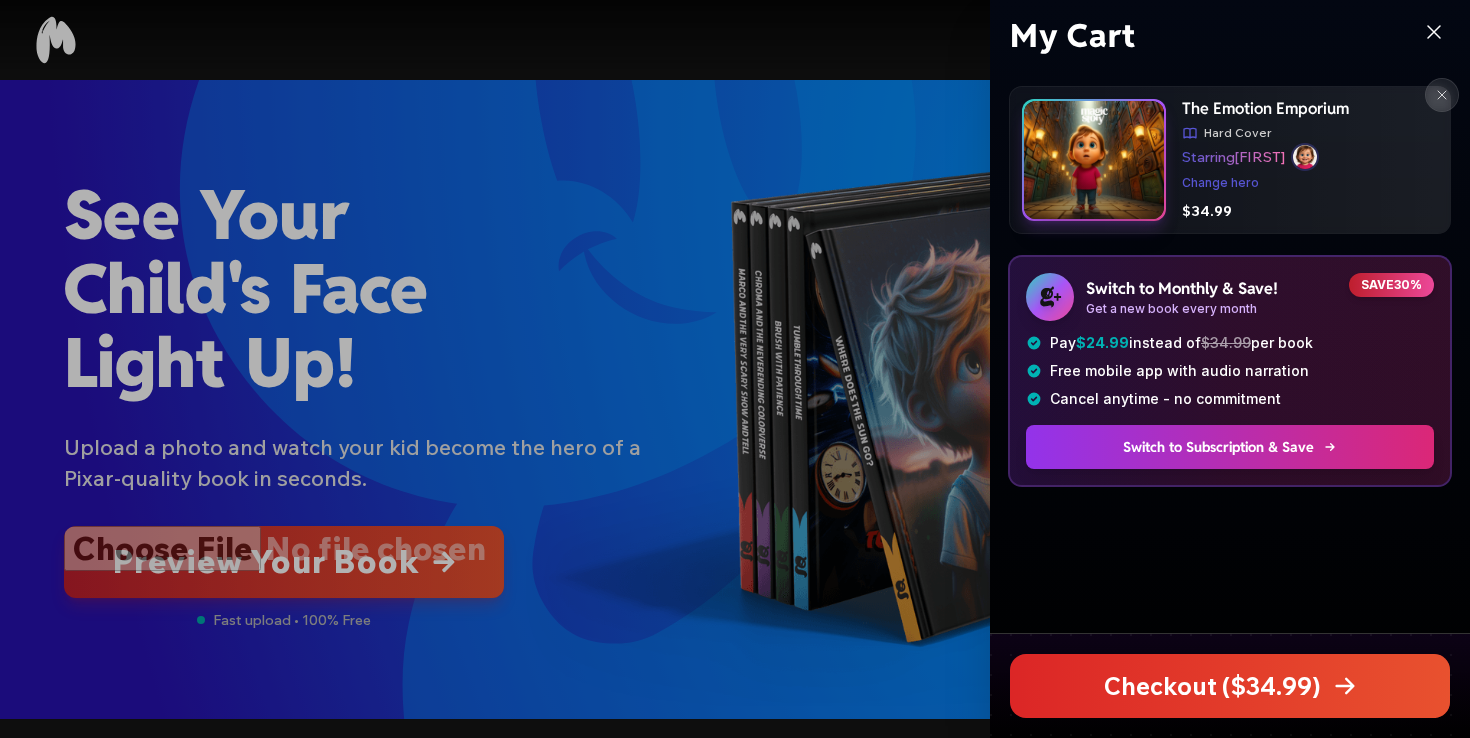 click on "Checkout ($ 34.99 )" at bounding box center (1230, 686) 